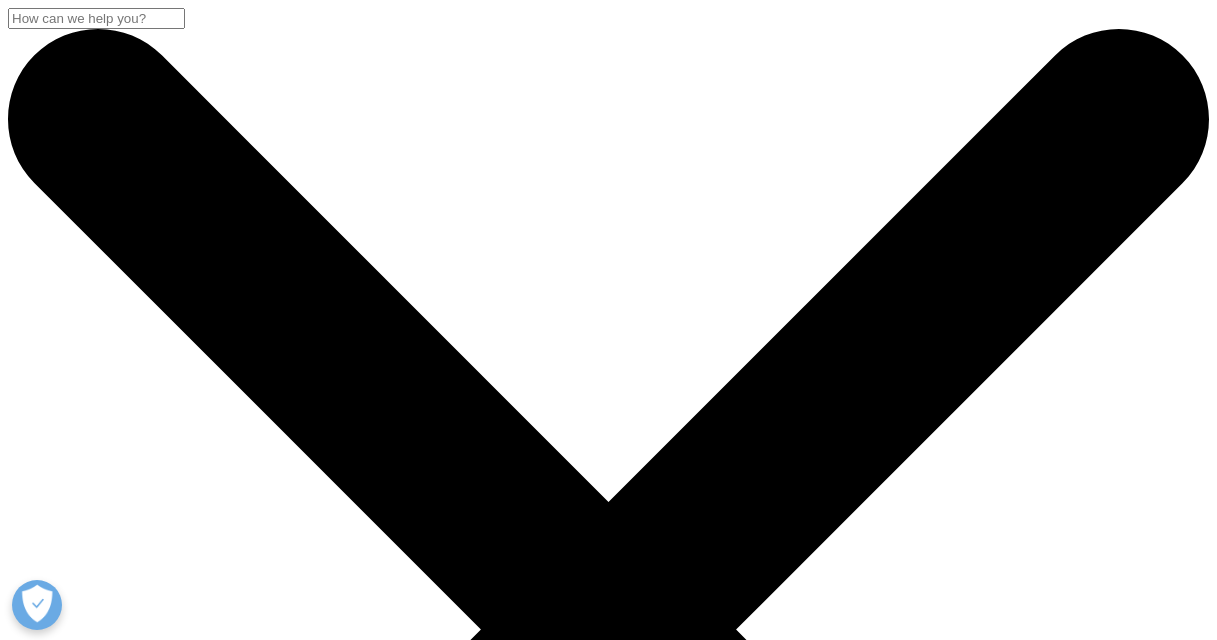 scroll, scrollTop: 778, scrollLeft: 0, axis: vertical 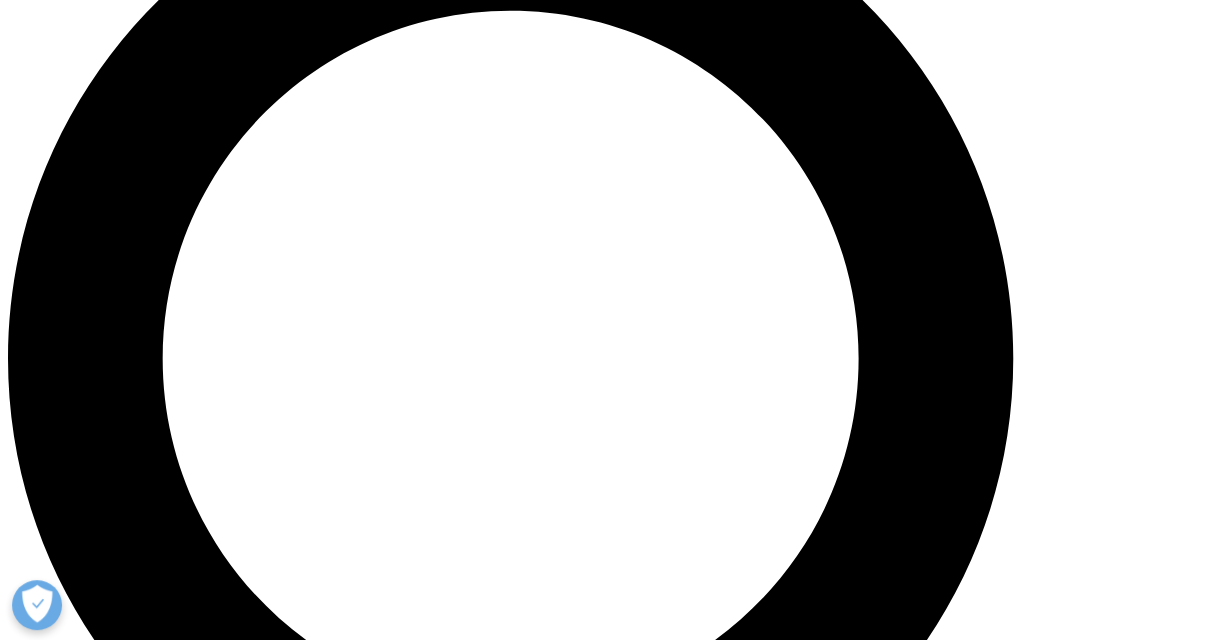 click on "IQVIA TechIQ 2025" at bounding box center [608, 67403] 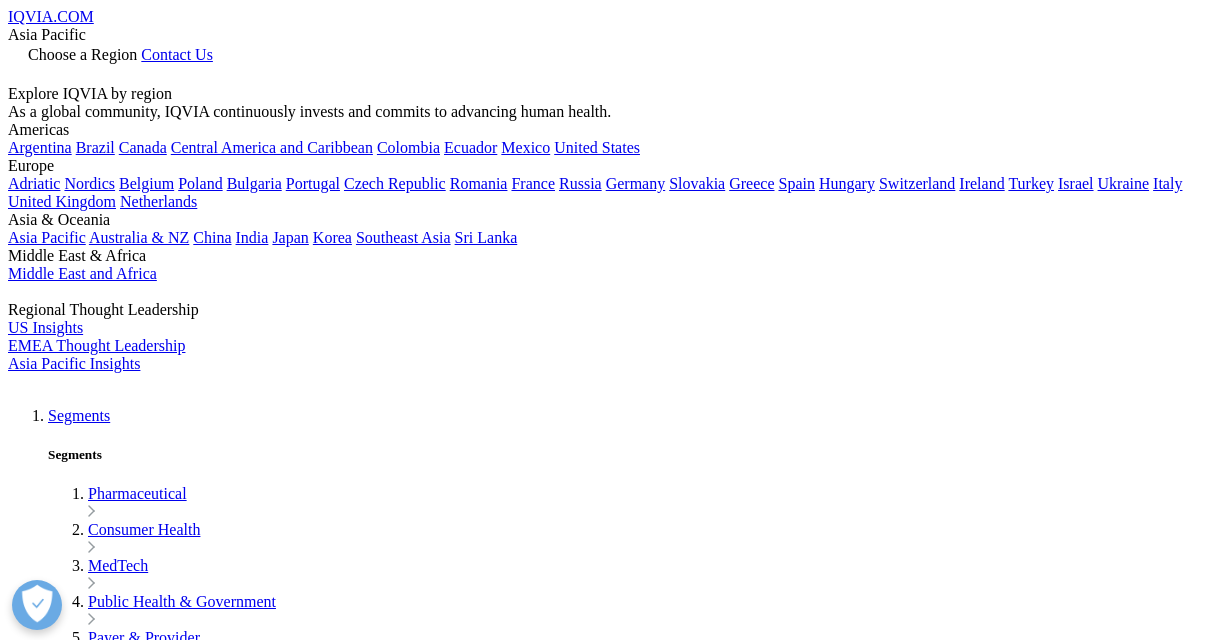 scroll, scrollTop: 400, scrollLeft: 0, axis: vertical 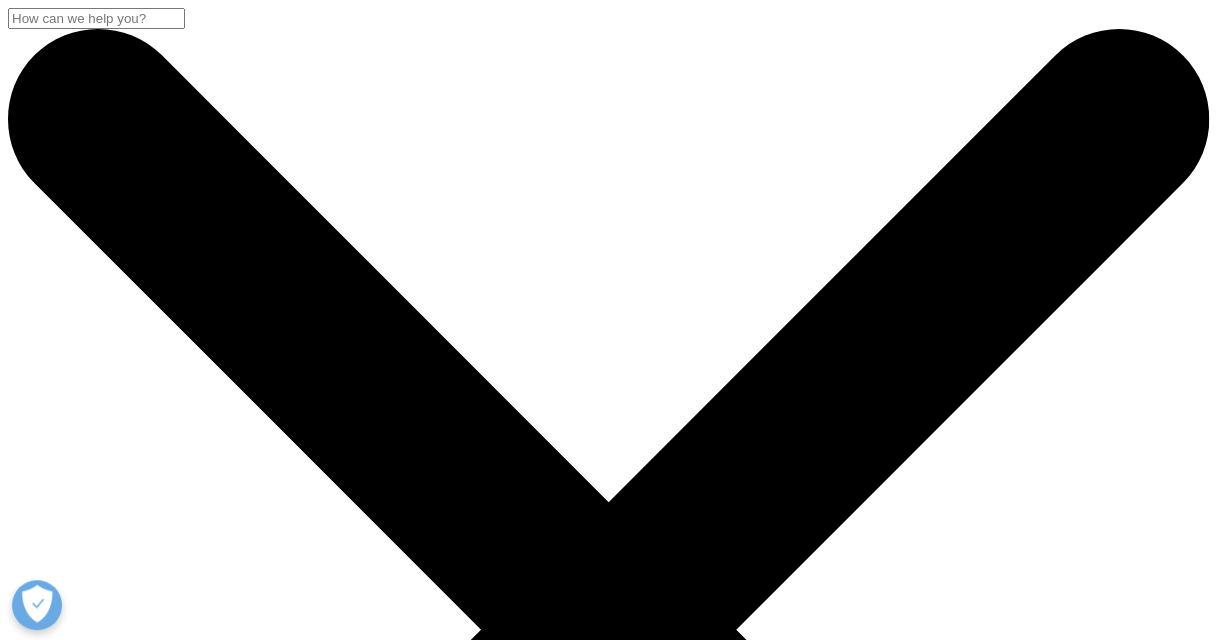 drag, startPoint x: 196, startPoint y: 350, endPoint x: -4, endPoint y: 264, distance: 217.70622 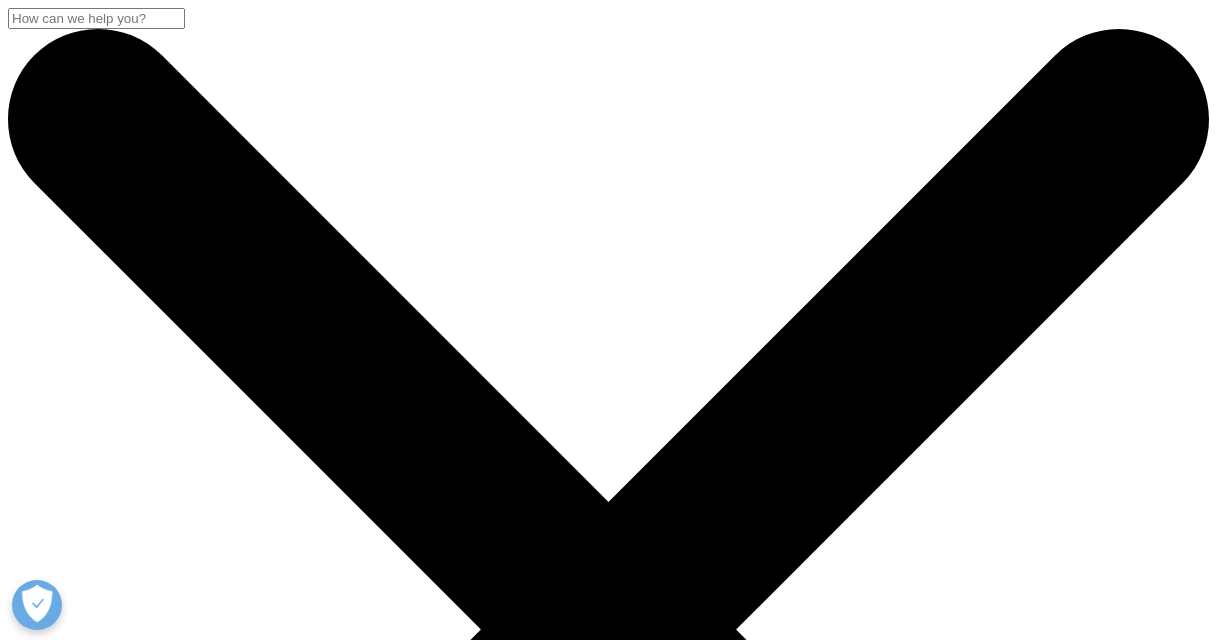 scroll, scrollTop: 0, scrollLeft: 0, axis: both 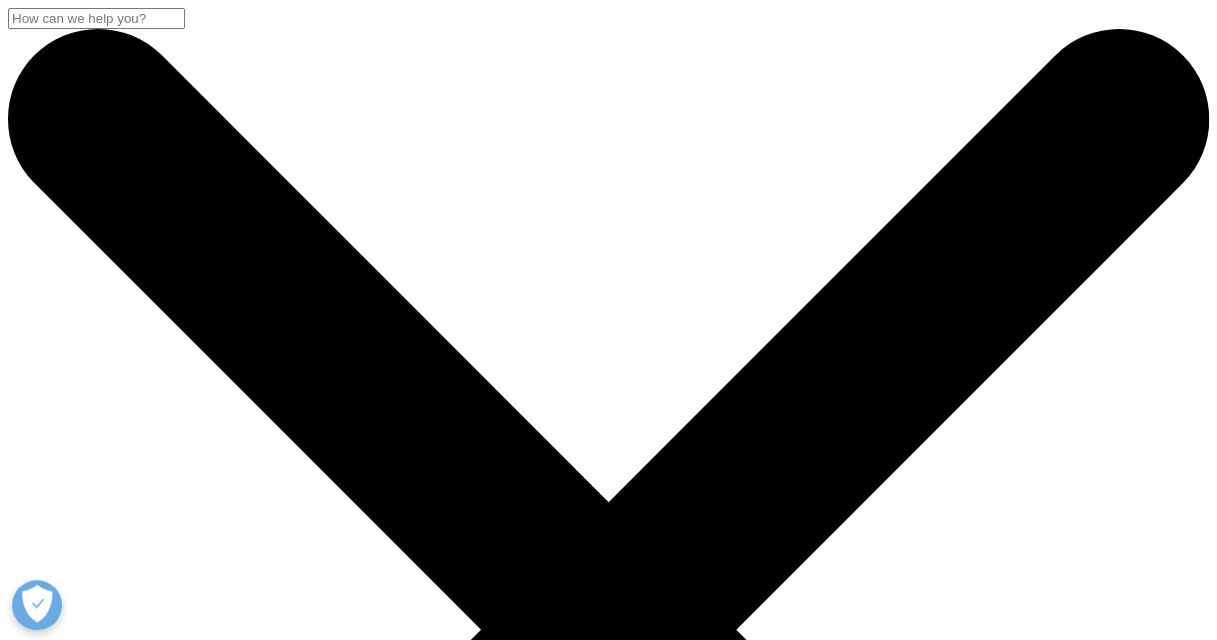 drag, startPoint x: 850, startPoint y: 410, endPoint x: 6, endPoint y: 254, distance: 858.29596 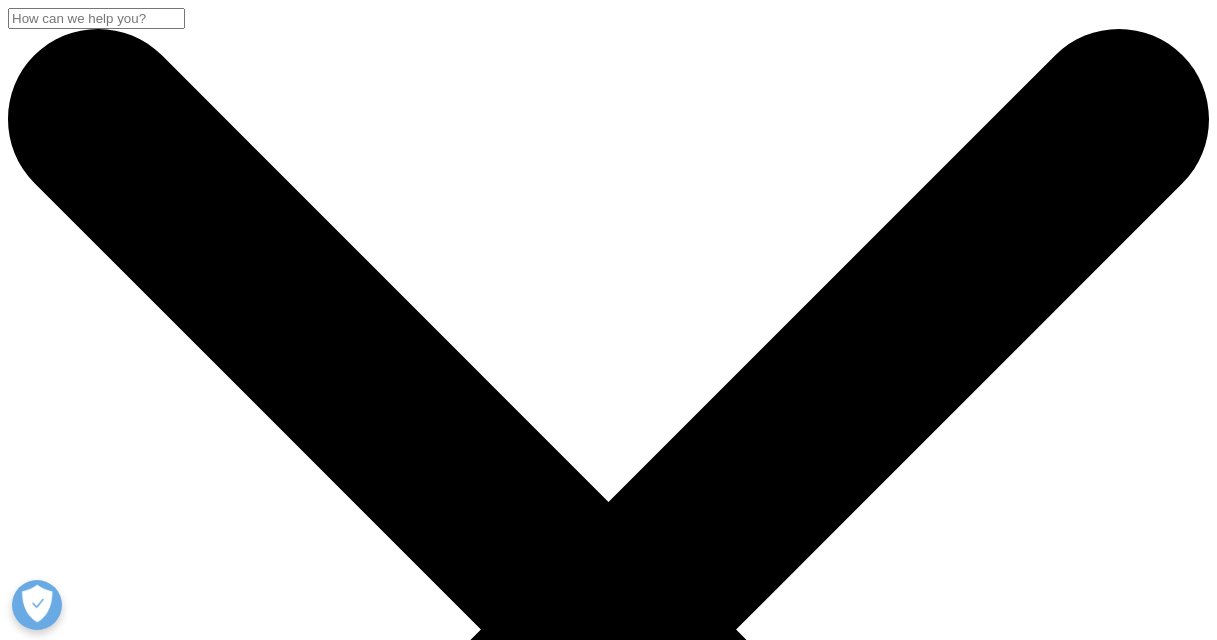 scroll, scrollTop: 0, scrollLeft: 0, axis: both 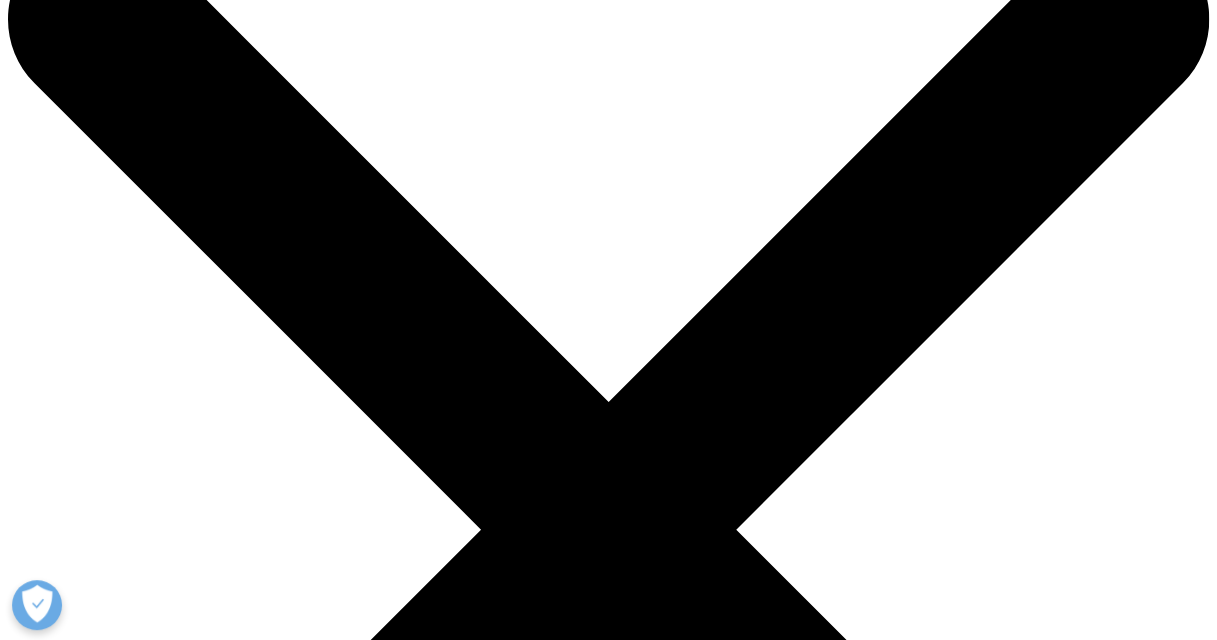 drag, startPoint x: 645, startPoint y: 246, endPoint x: 20, endPoint y: 163, distance: 630.4871 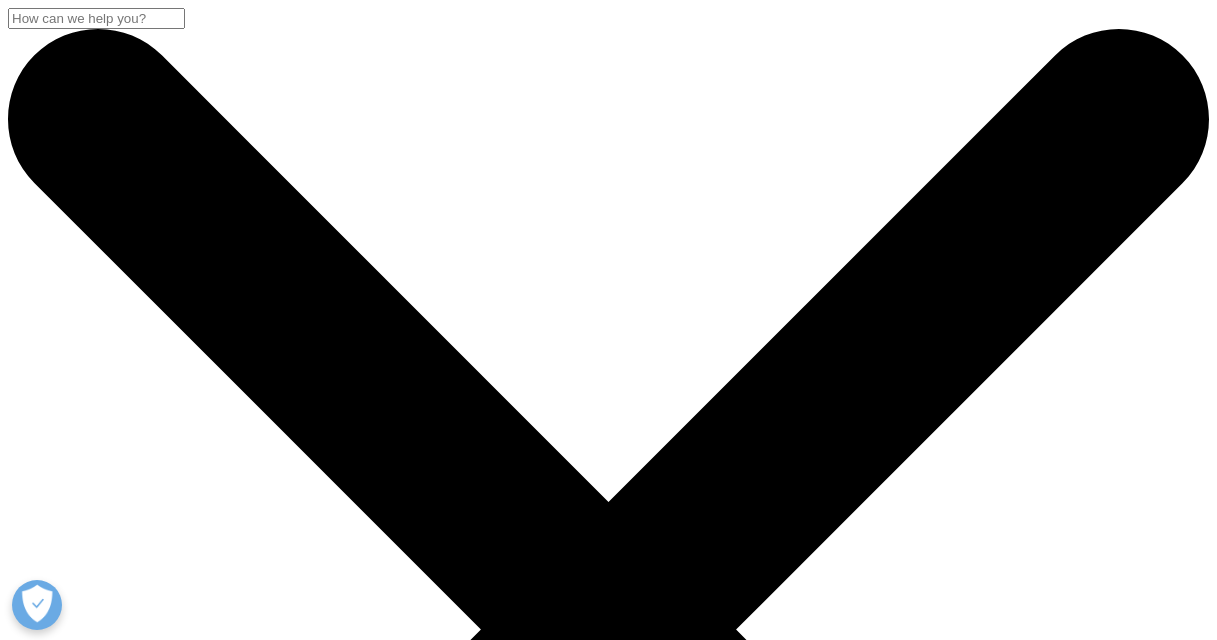 scroll, scrollTop: 0, scrollLeft: 0, axis: both 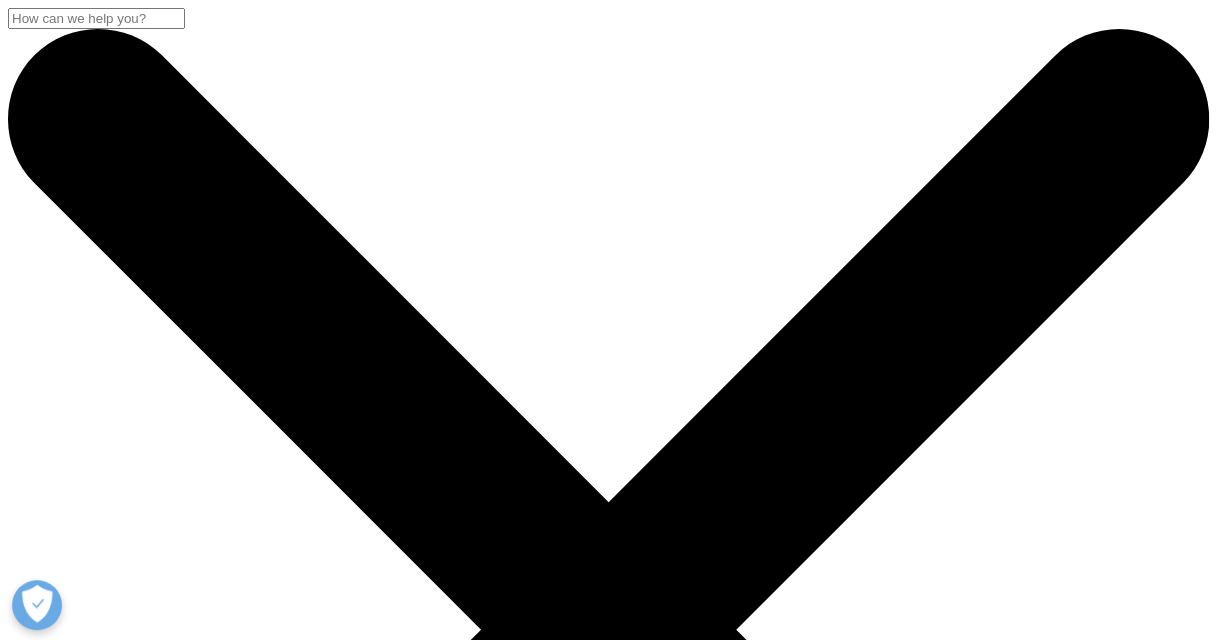 drag, startPoint x: 576, startPoint y: 272, endPoint x: 0, endPoint y: 252, distance: 576.3471 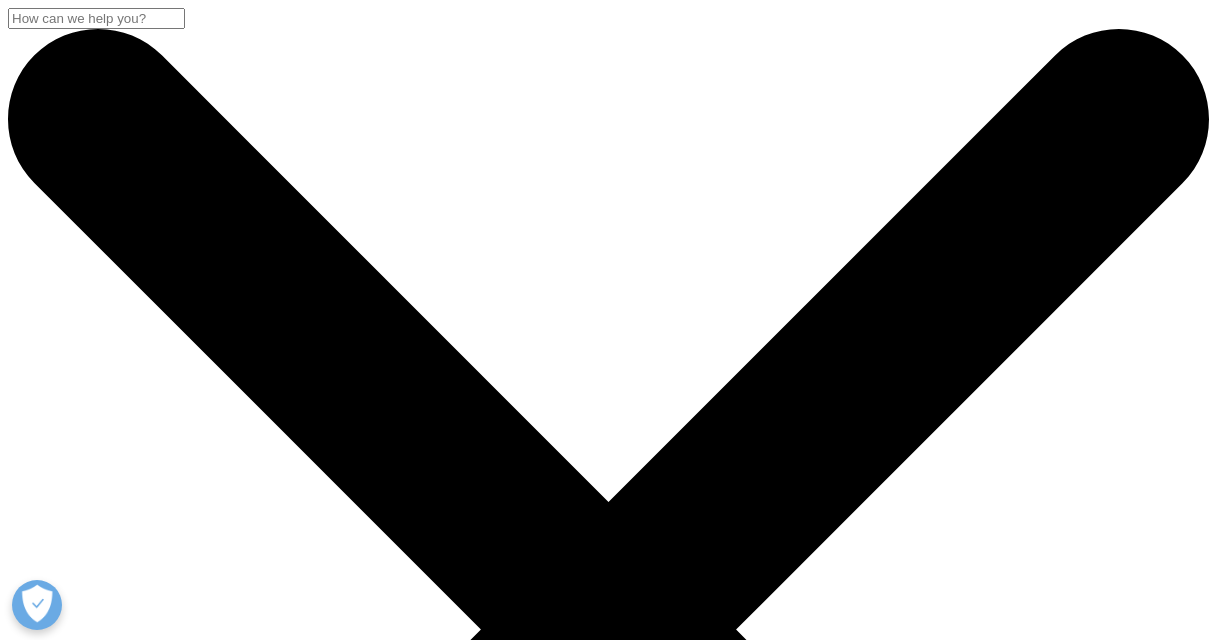 scroll, scrollTop: 0, scrollLeft: 0, axis: both 